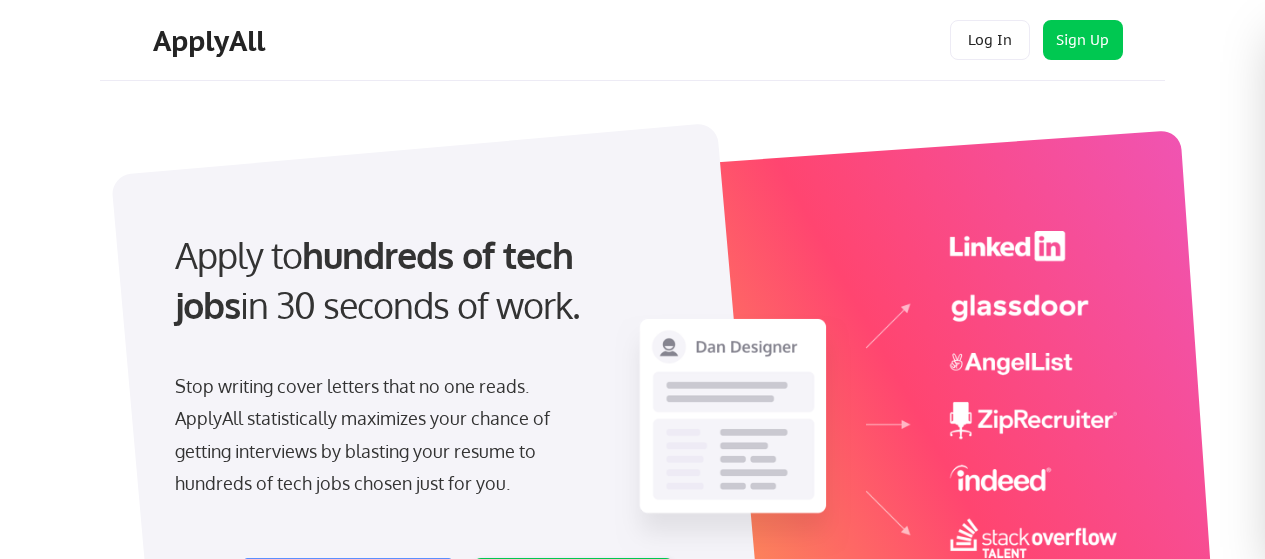 scroll, scrollTop: 0, scrollLeft: 0, axis: both 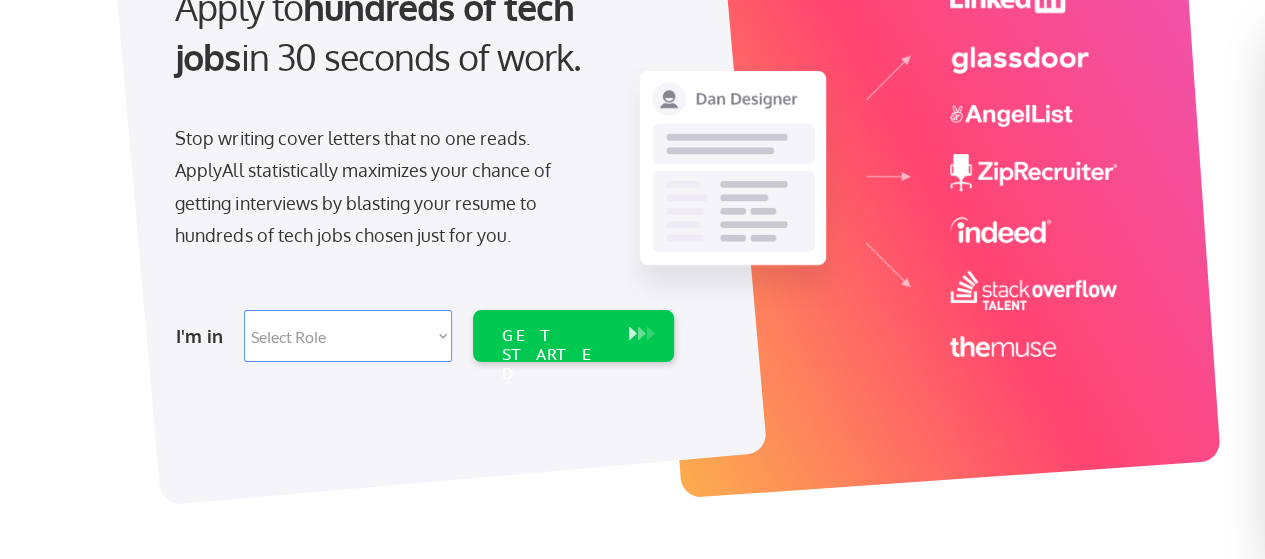 click on "Select Role Software Engineering Product Management Customer Success Sales UI/UX/Product Design Technical Project/Program Mgmt Marketing & Growth Data HR/Recruiting IT/Cybersecurity Tech Finance/Ops/Strategy Customer Support" at bounding box center (348, 336) 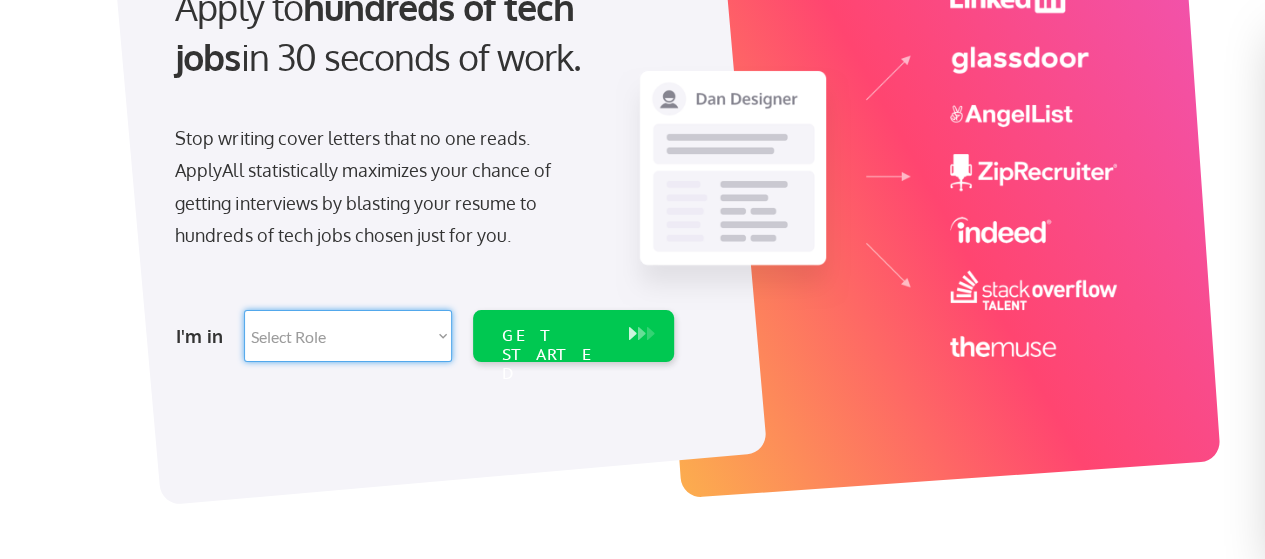 select on ""product"" 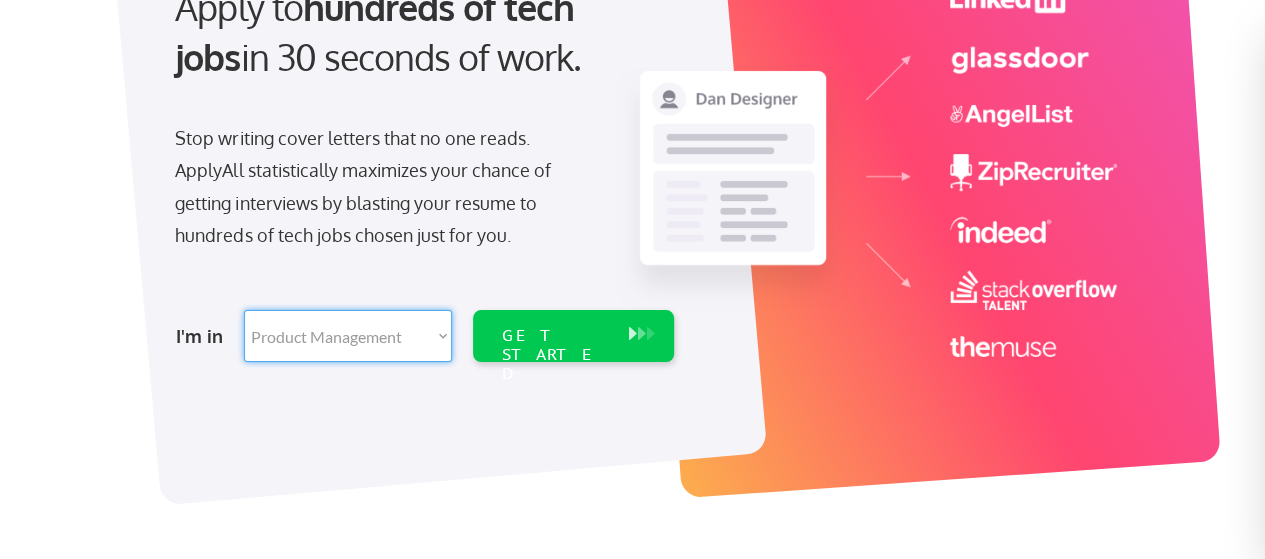 click on "Select Role Software Engineering Product Management Customer Success Sales UI/UX/Product Design Technical Project/Program Mgmt Marketing & Growth Data HR/Recruiting IT/Cybersecurity Tech Finance/Ops/Strategy Customer Support" at bounding box center (348, 336) 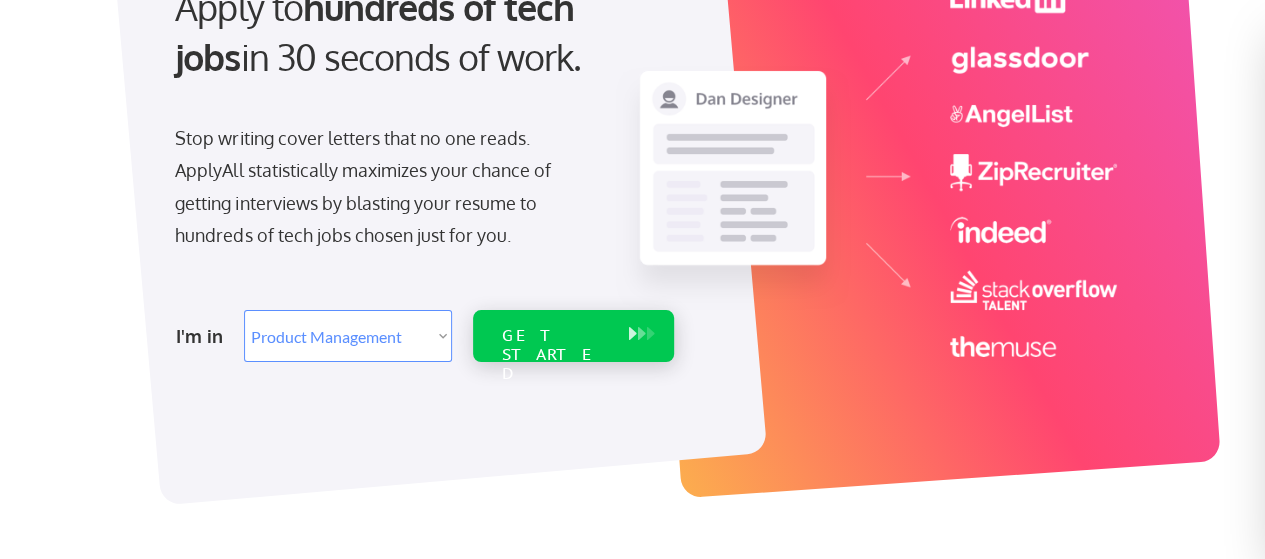 click on "GET STARTED" at bounding box center [554, 355] 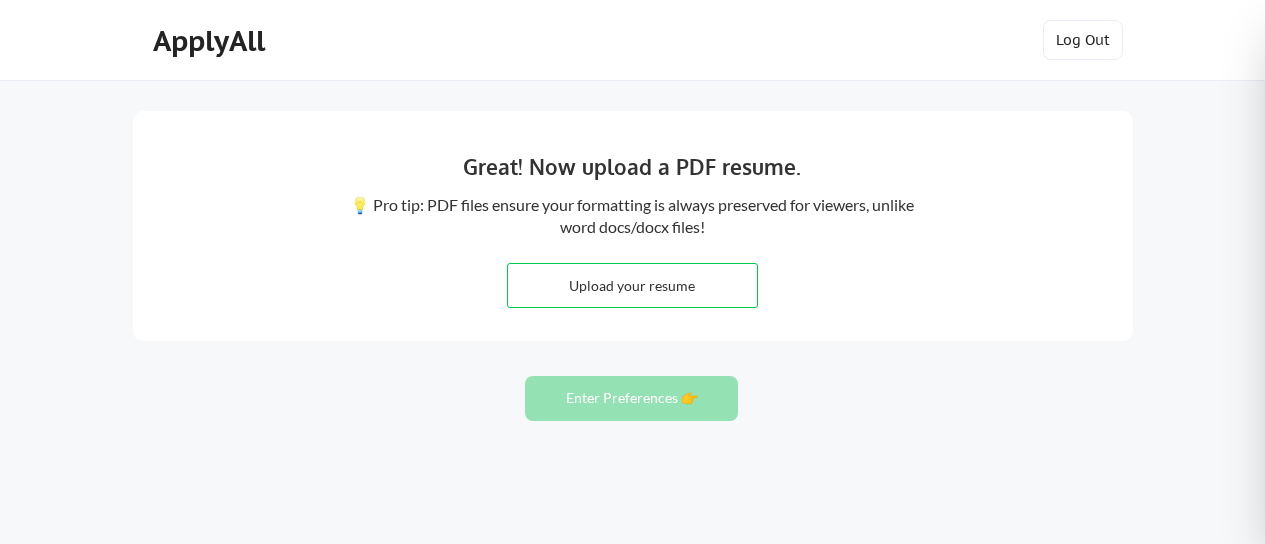 scroll, scrollTop: 0, scrollLeft: 0, axis: both 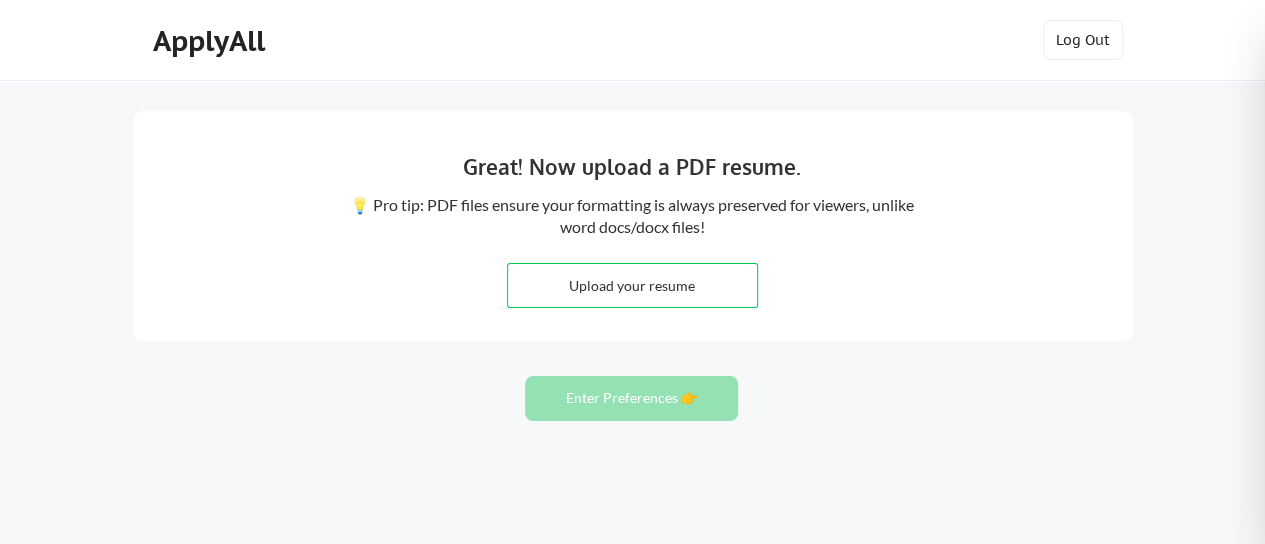 click on "Great! Now upload a PDF resume. 💡 Pro tip: PDF files ensure your formatting is always preserved for viewers, unlike word docs/docx files! Upload your resume" at bounding box center (633, 226) 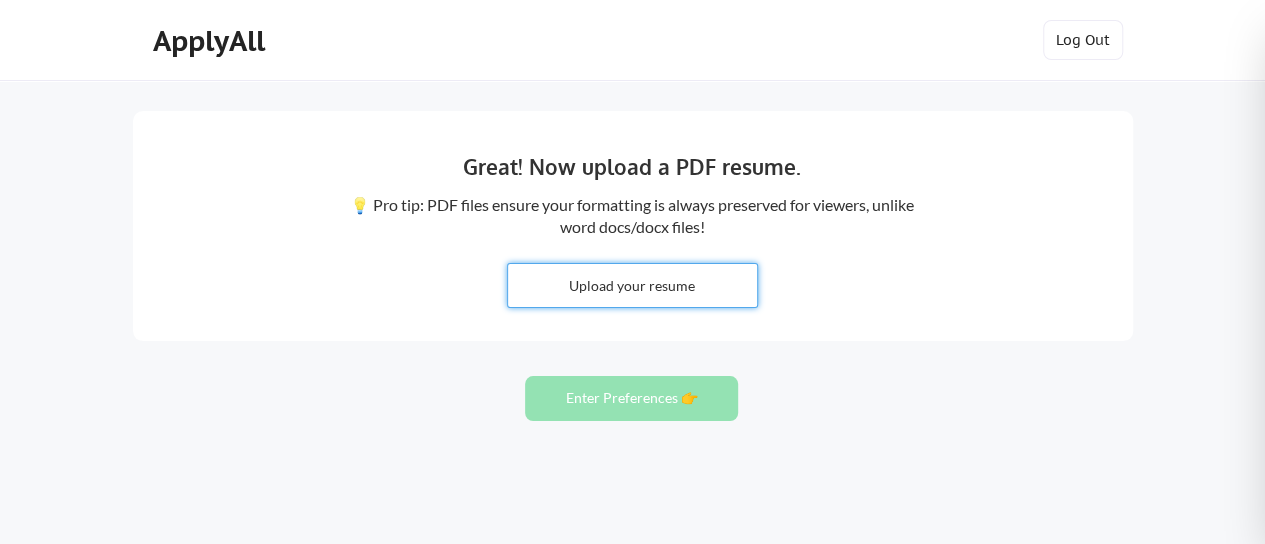 type on "C:\fakepath\Alem Lemes Resume March 2023 C.pdf" 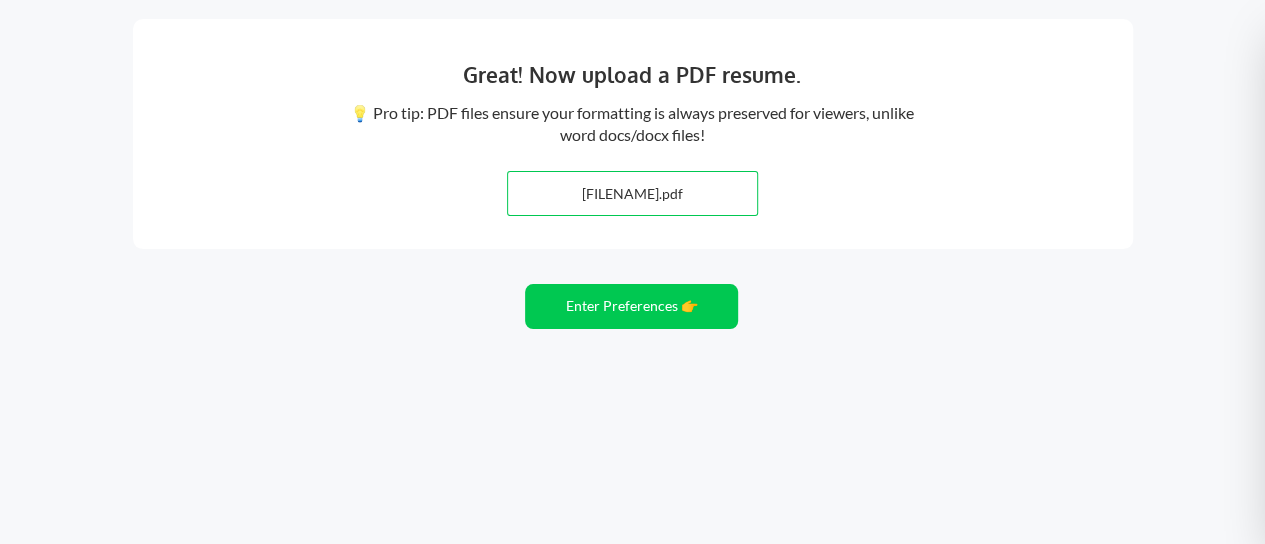 scroll, scrollTop: 0, scrollLeft: 0, axis: both 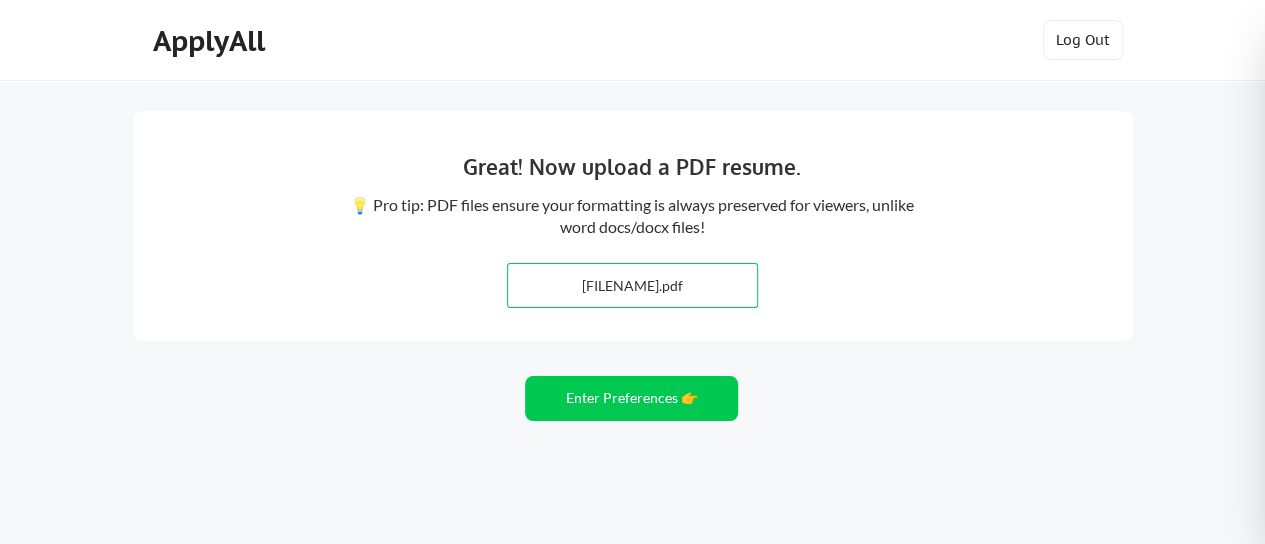 click at bounding box center [632, 285] 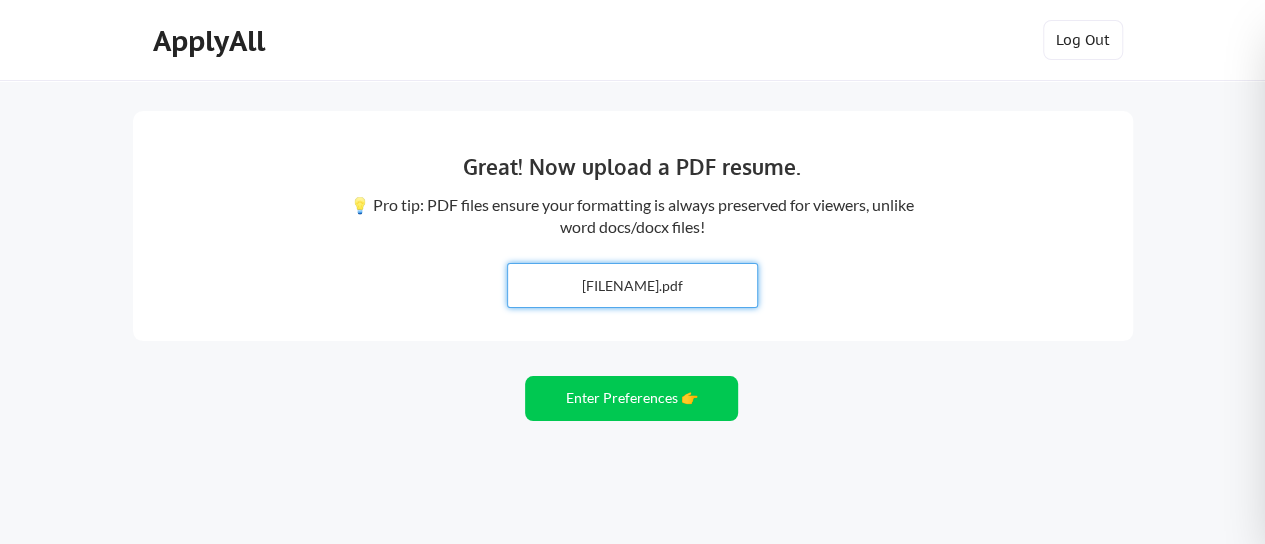 type on "C:\fakepath\Alem Lemes Resume March 2023 C.pdf" 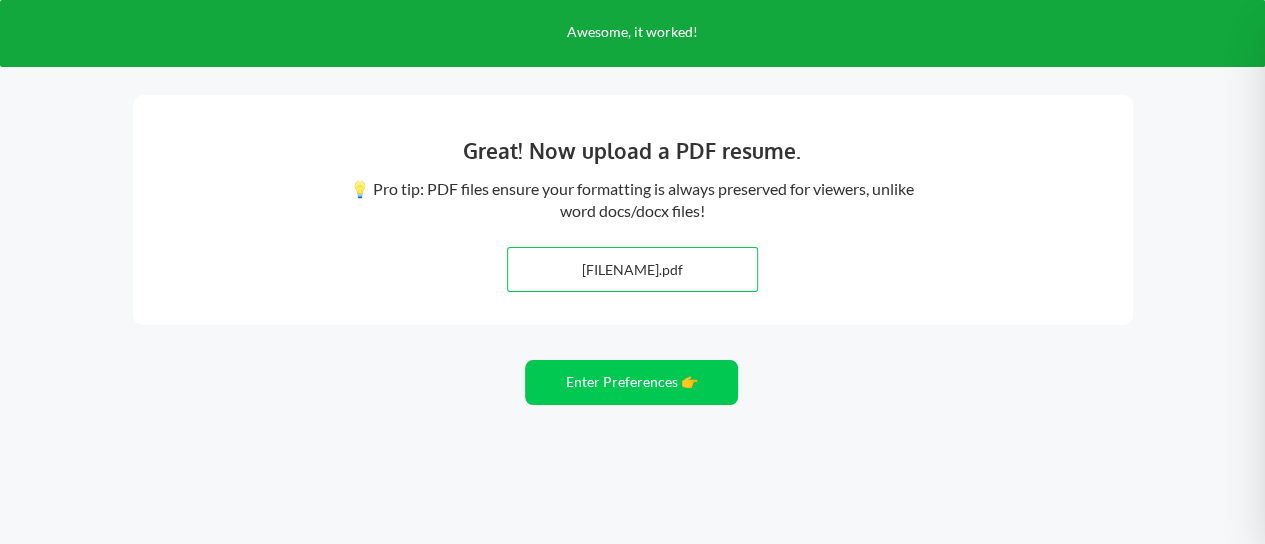 scroll, scrollTop: 0, scrollLeft: 0, axis: both 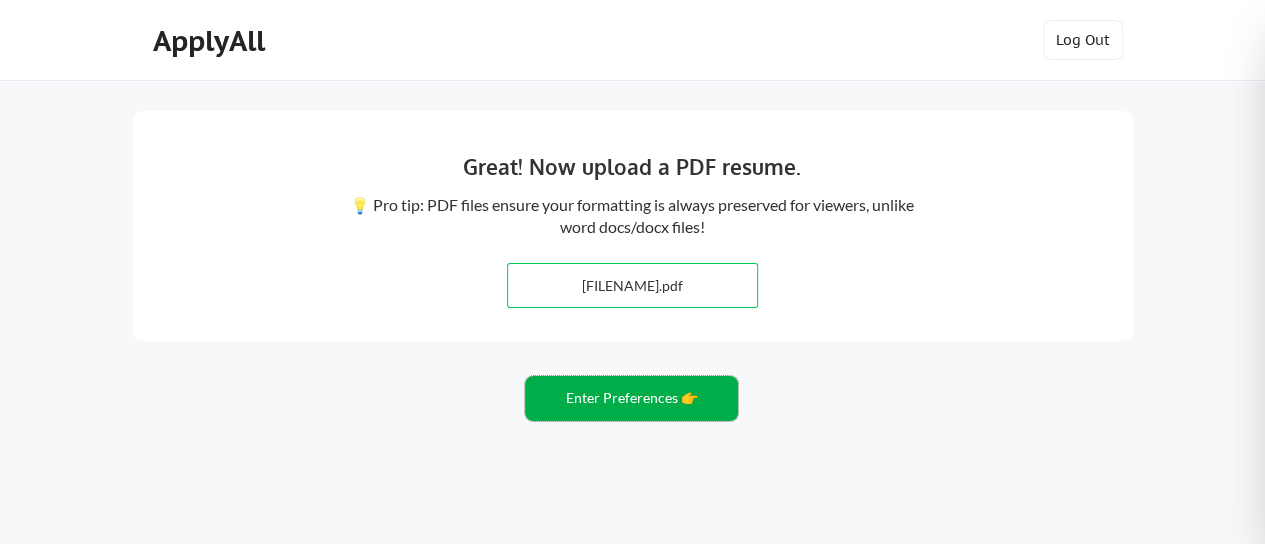 click on "Enter Preferences  👉" at bounding box center (631, 398) 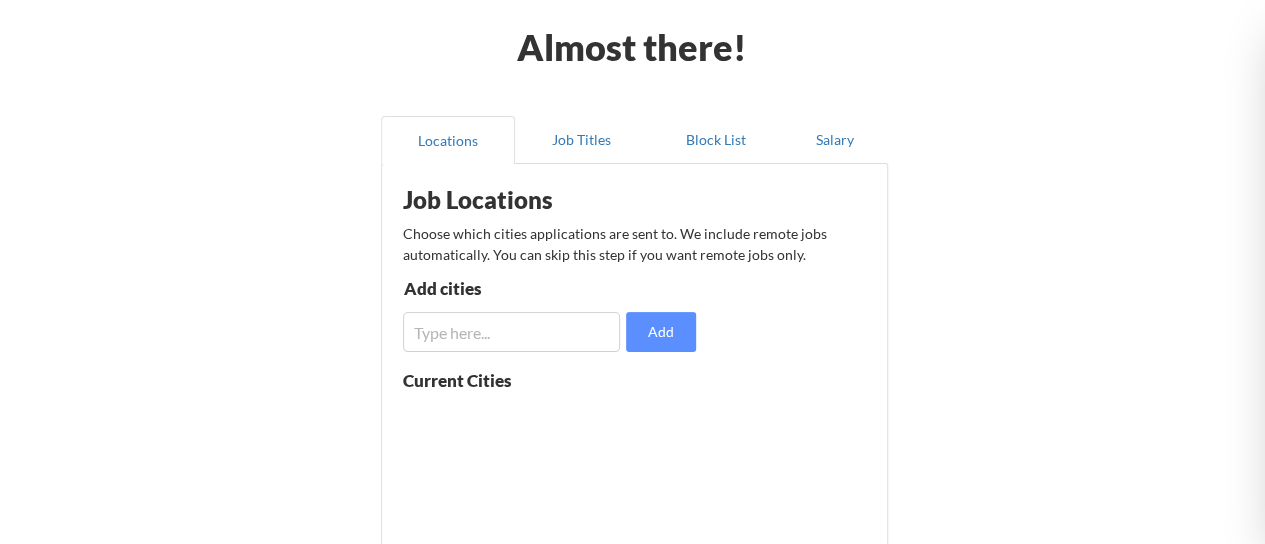 scroll, scrollTop: 82, scrollLeft: 0, axis: vertical 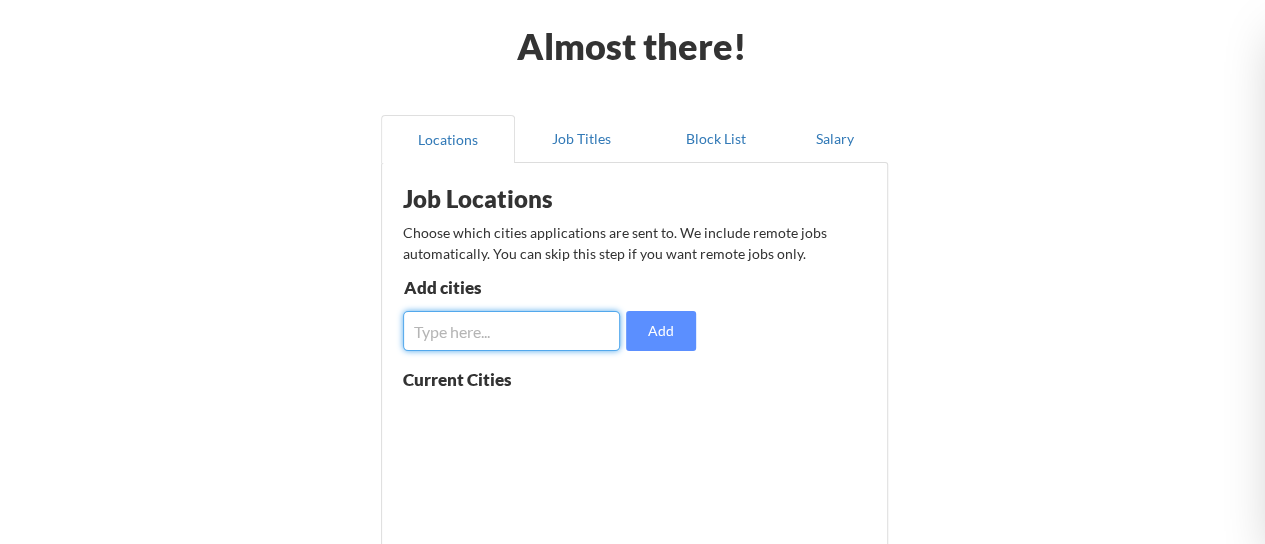 click at bounding box center [512, 331] 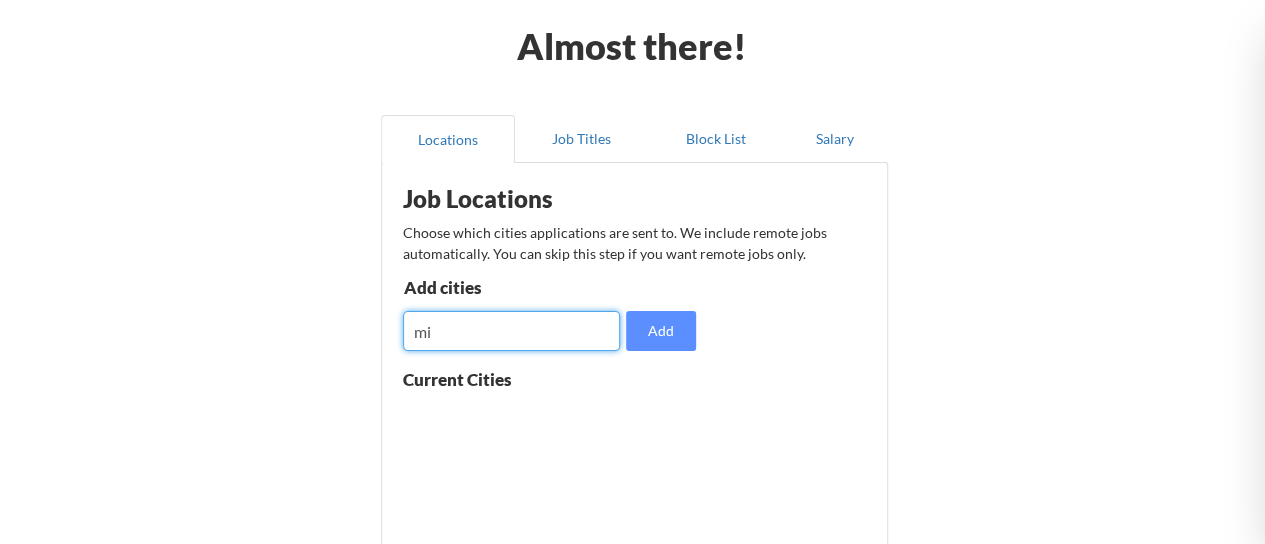 type on "m" 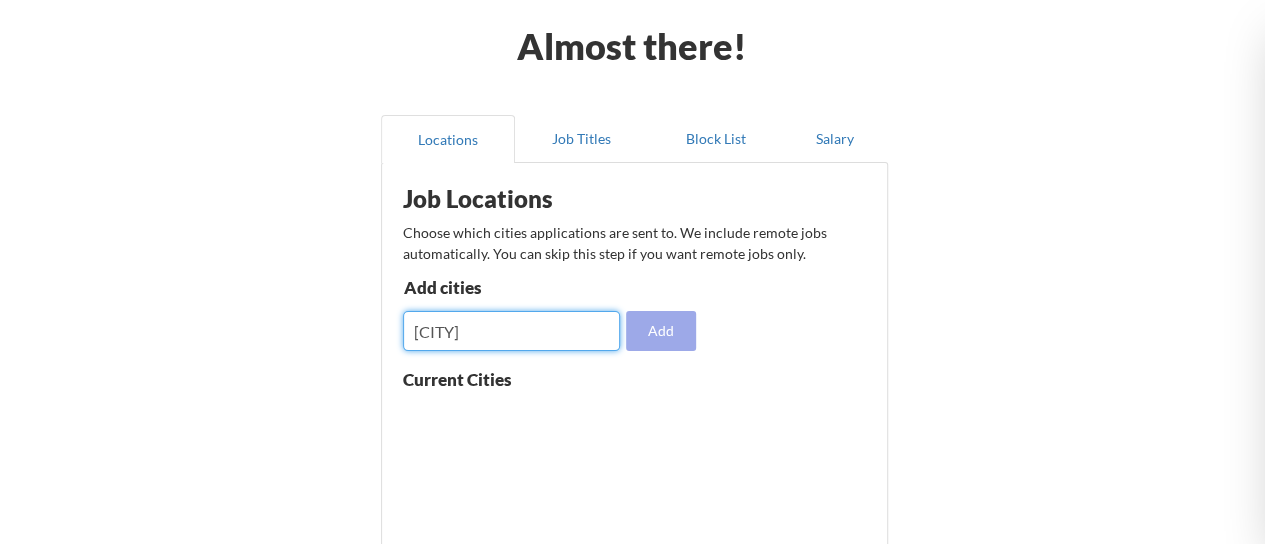 type on "[CITY]" 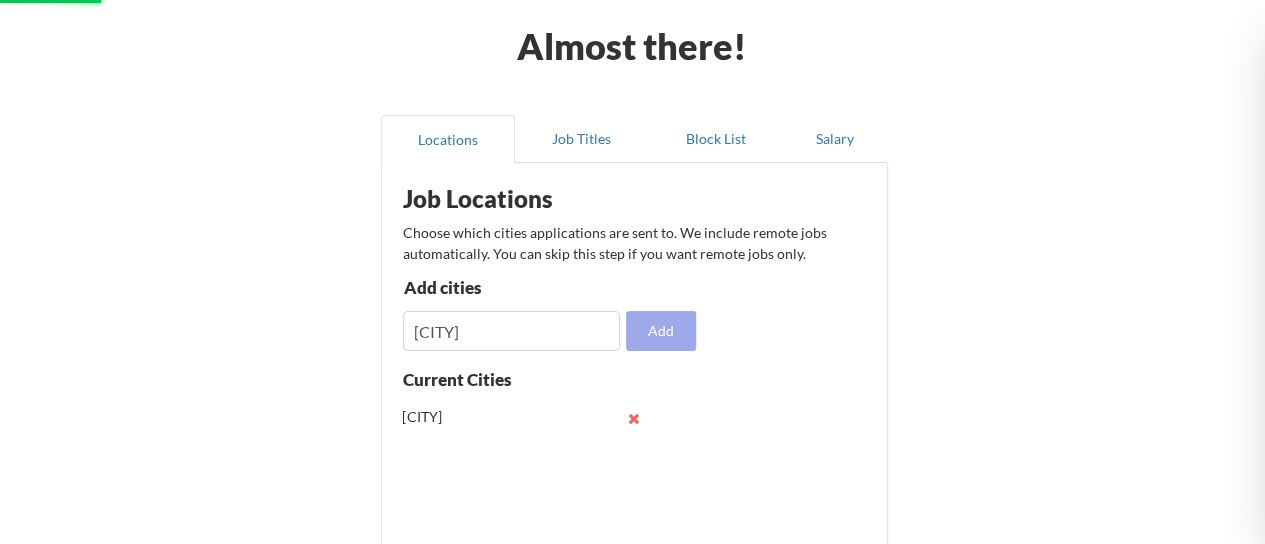 type 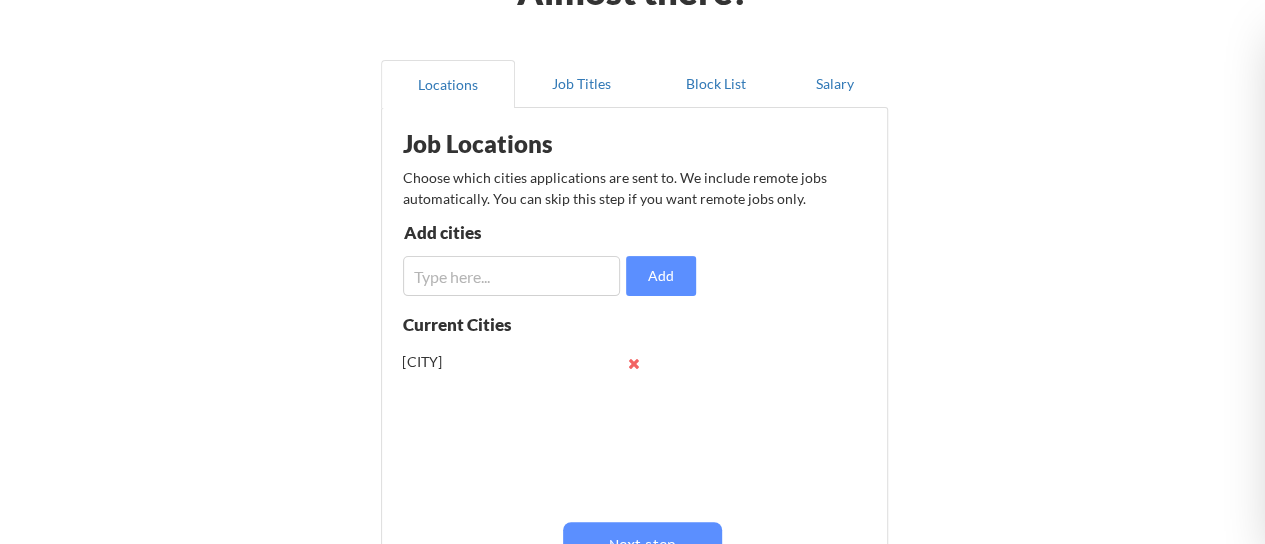 scroll, scrollTop: 136, scrollLeft: 0, axis: vertical 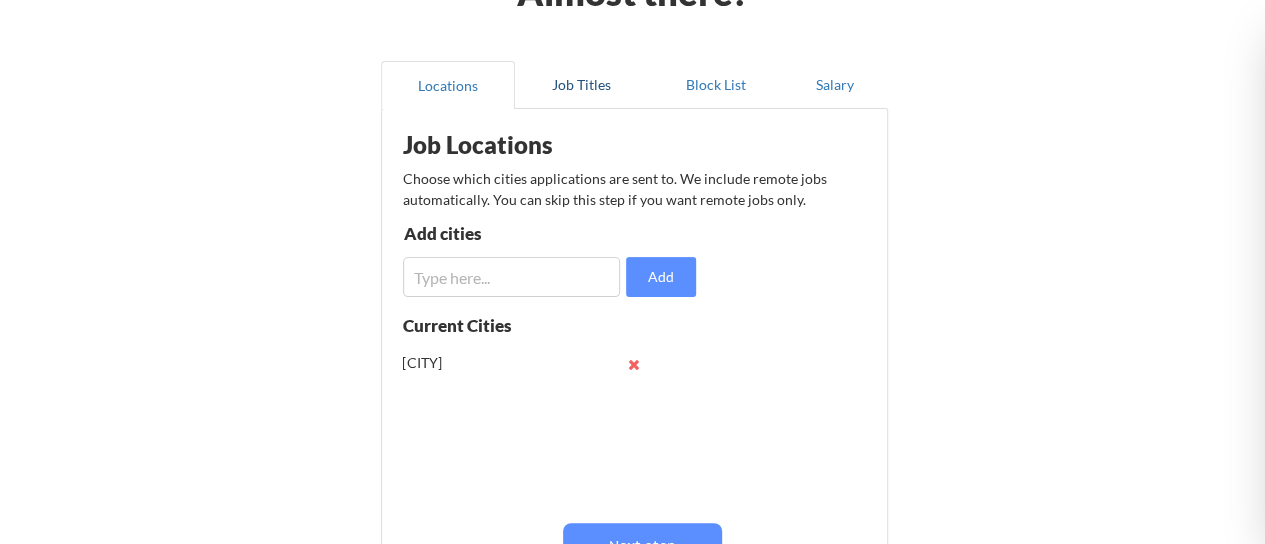 click on "Job Titles" at bounding box center [582, 85] 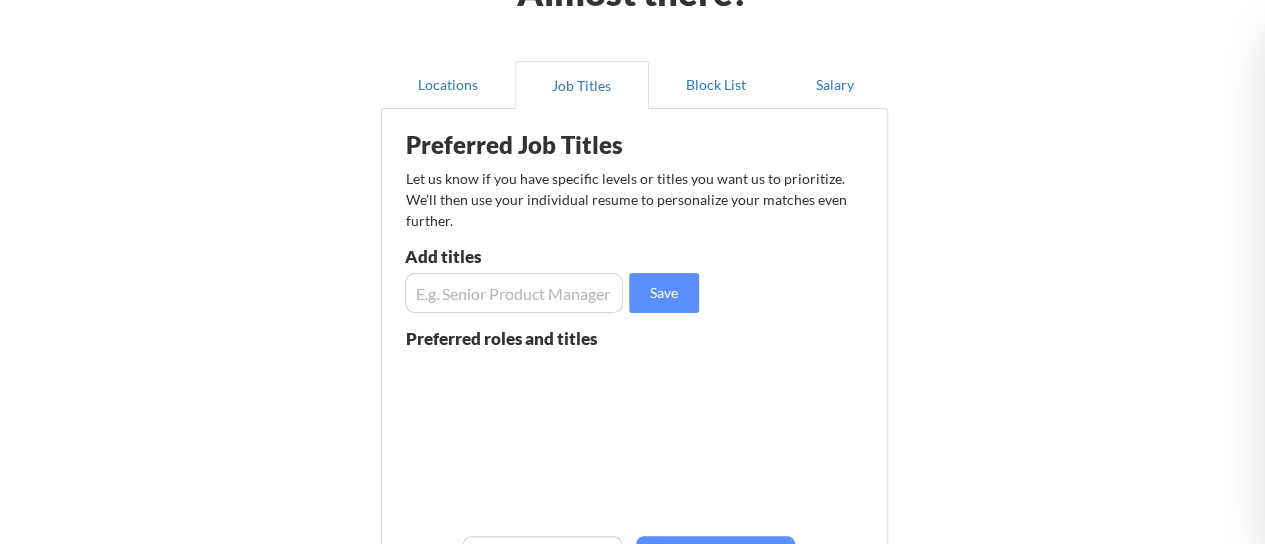 click at bounding box center (514, 293) 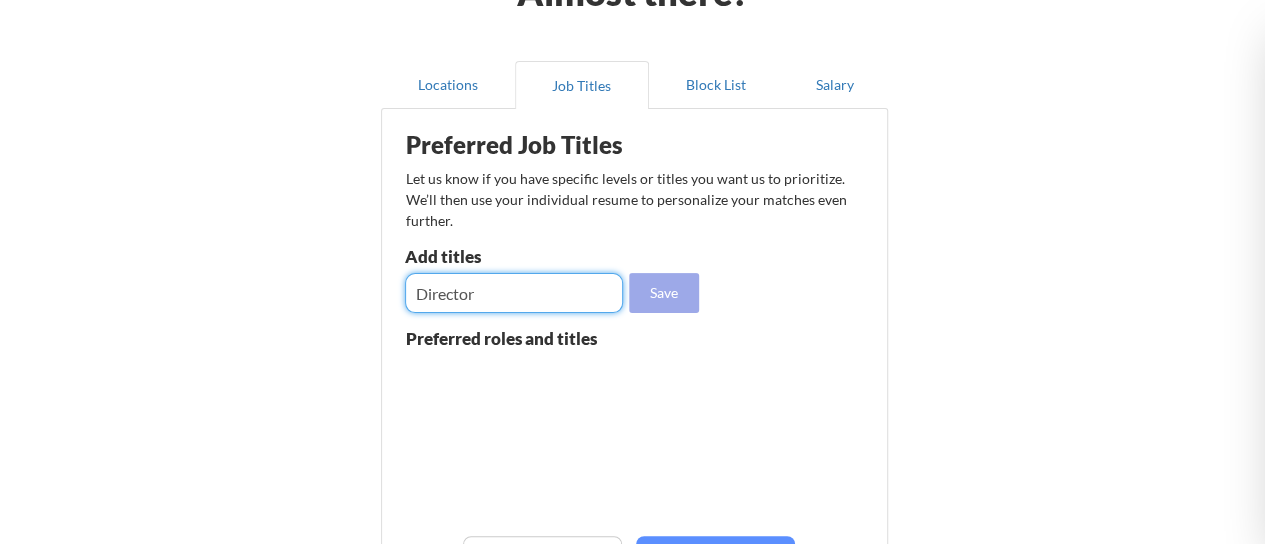 type on "Director" 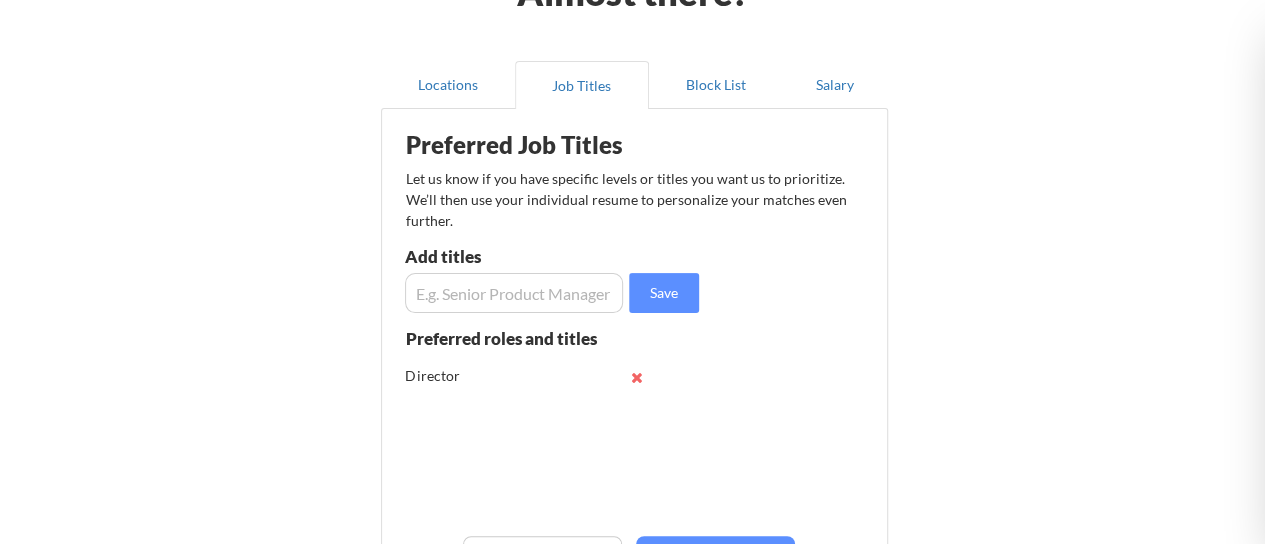 click at bounding box center (514, 293) 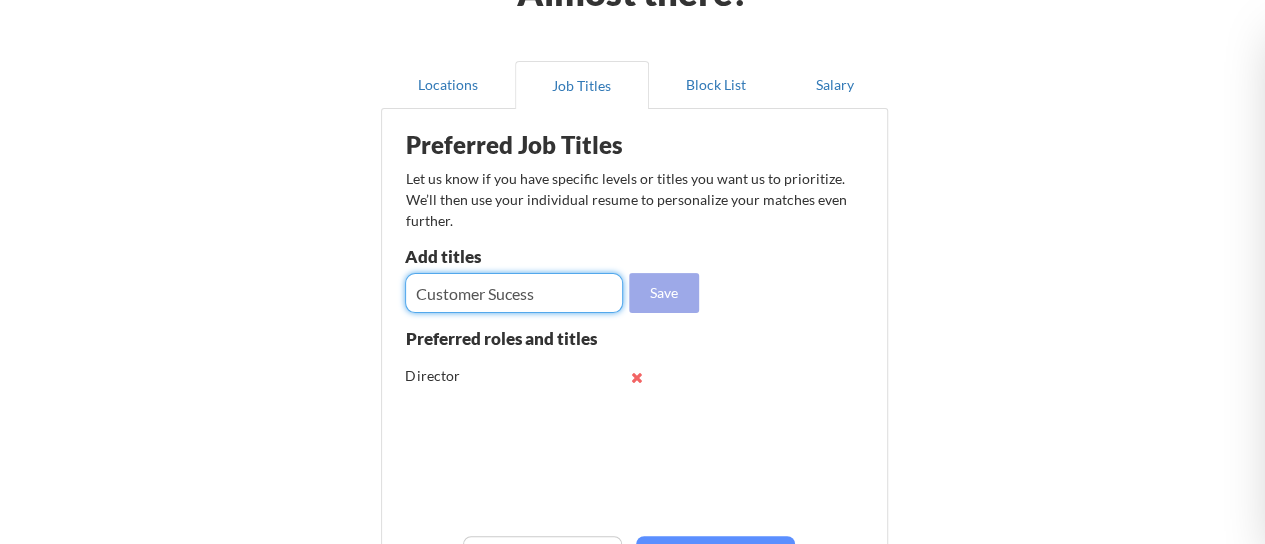 type on "Customer Sucess" 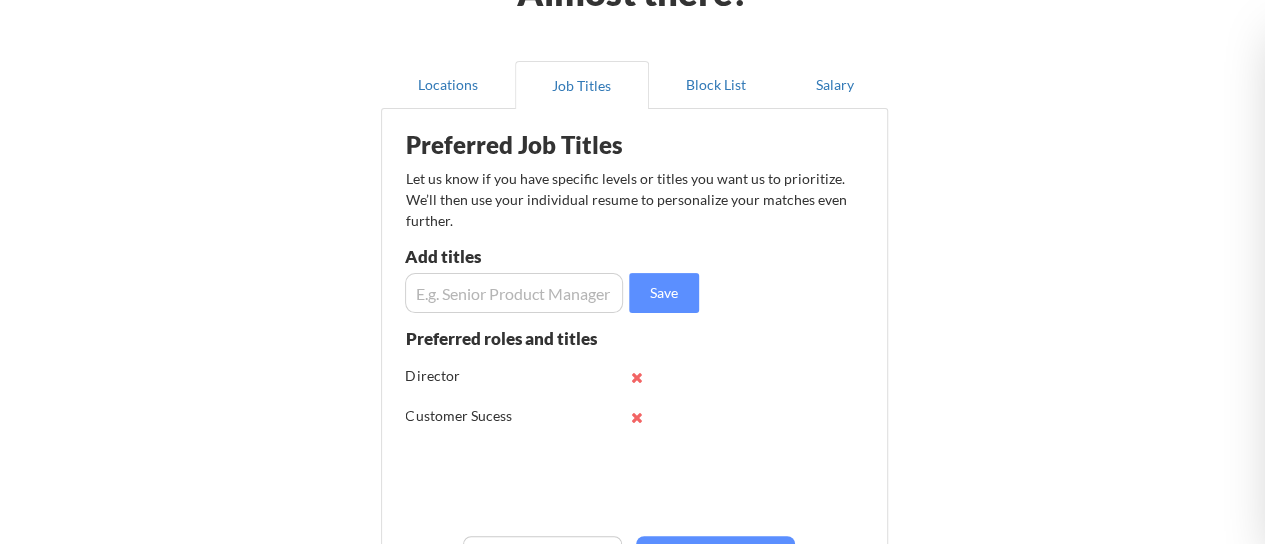 click at bounding box center (514, 293) 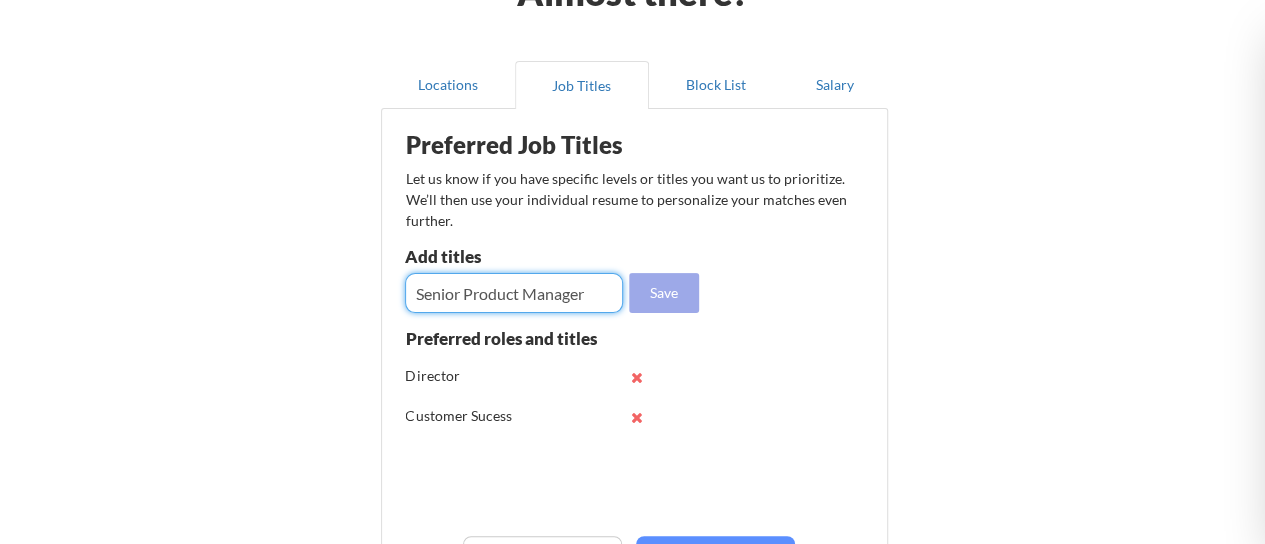 type on "Senior Product Manager" 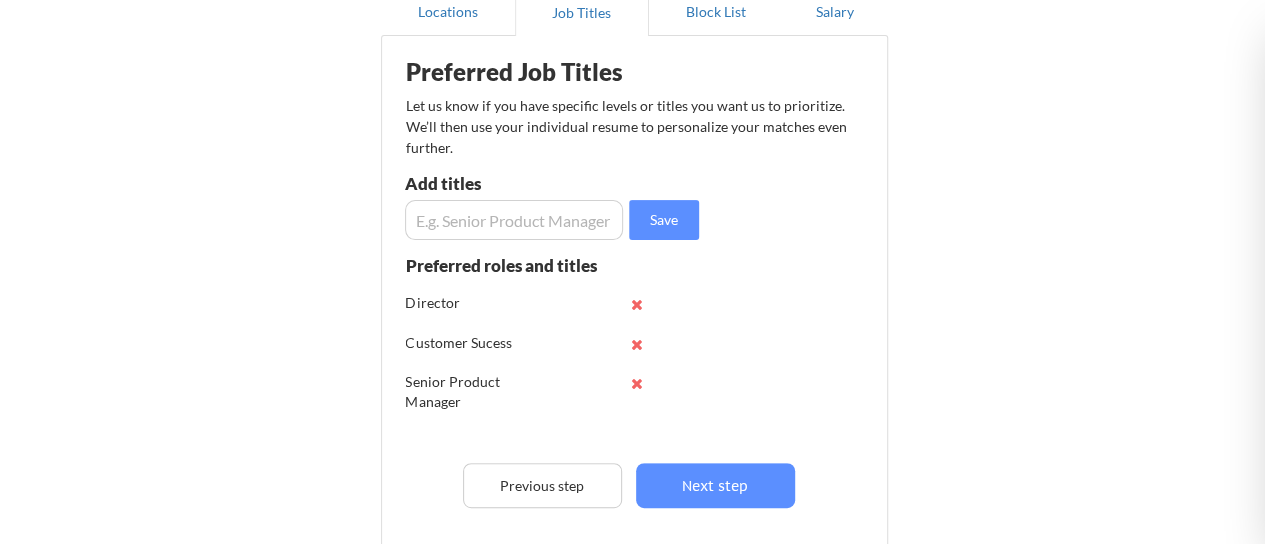 scroll, scrollTop: 210, scrollLeft: 0, axis: vertical 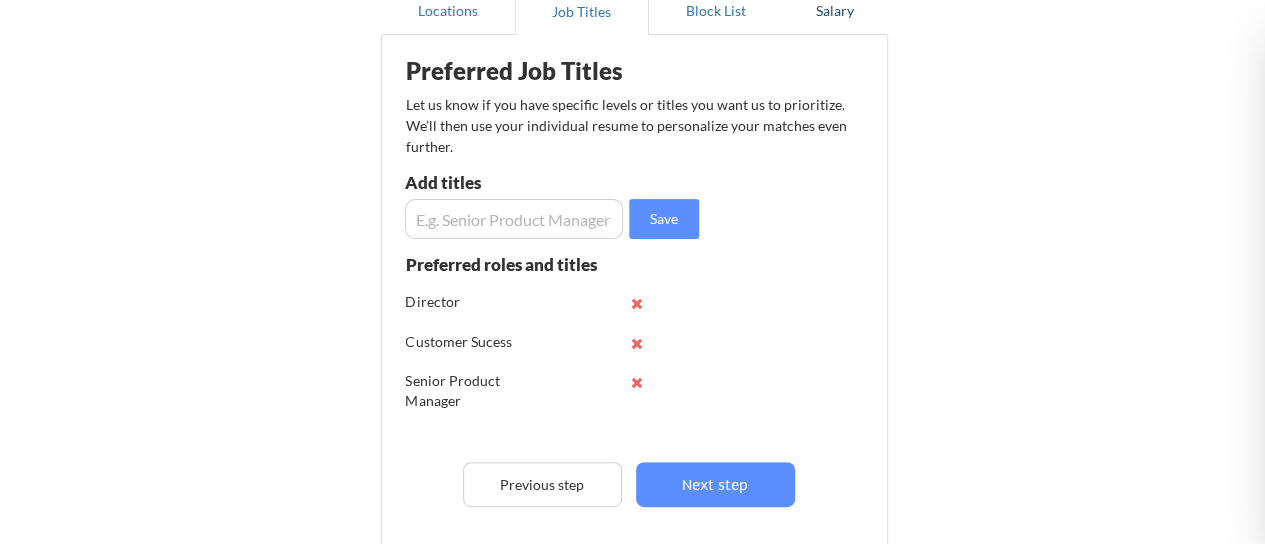 click on "Salary" at bounding box center [835, 11] 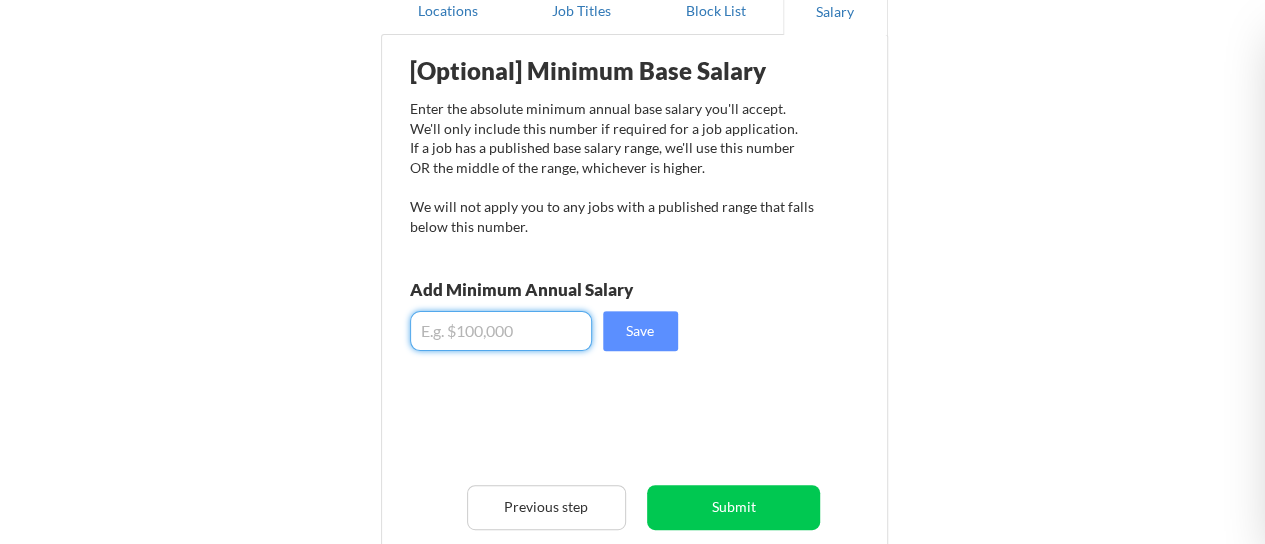 click at bounding box center [501, 331] 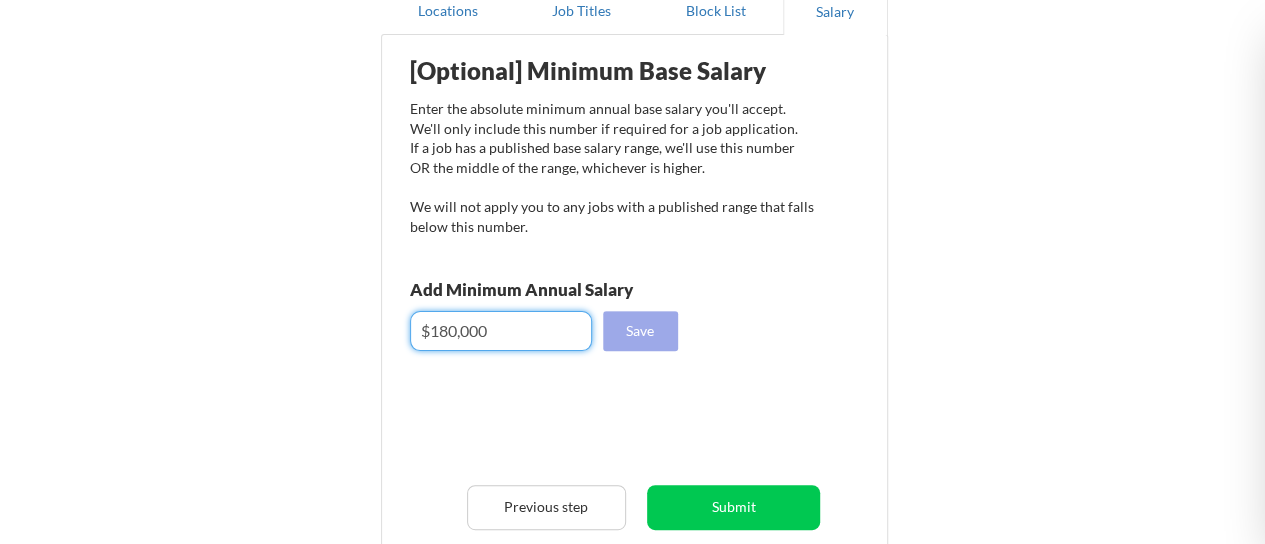 type on "$180,000" 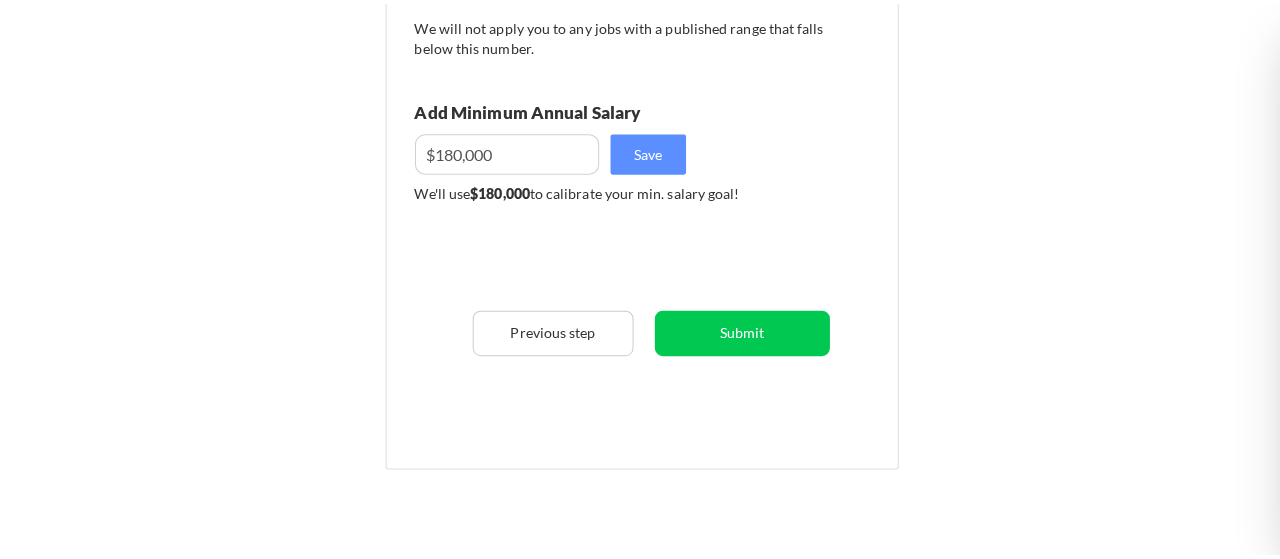 scroll, scrollTop: 393, scrollLeft: 0, axis: vertical 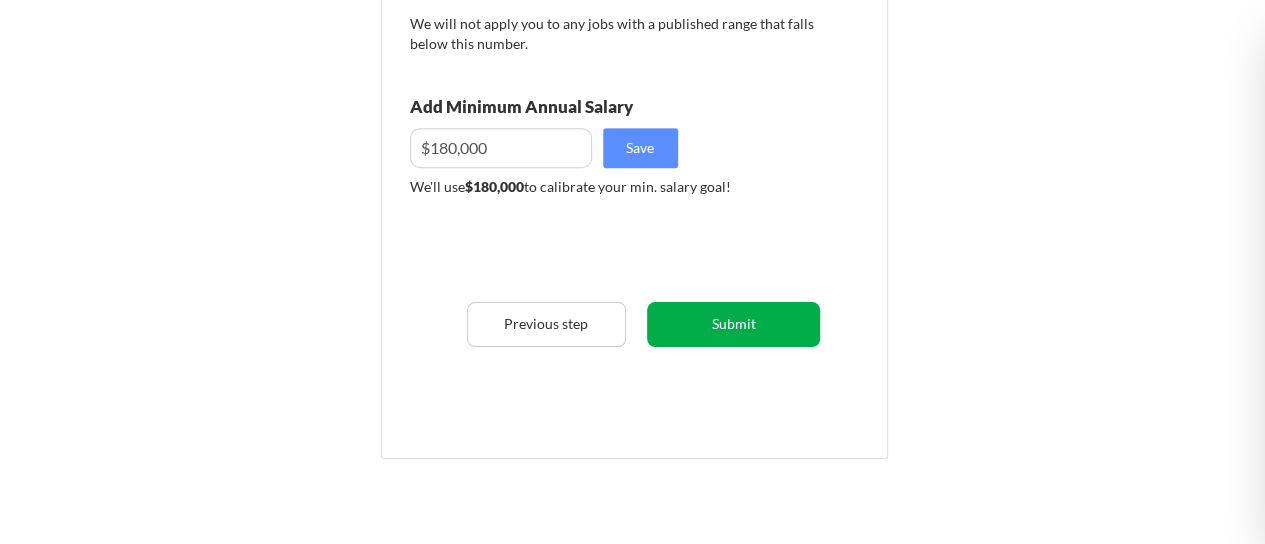 click on "Submit" at bounding box center [733, 324] 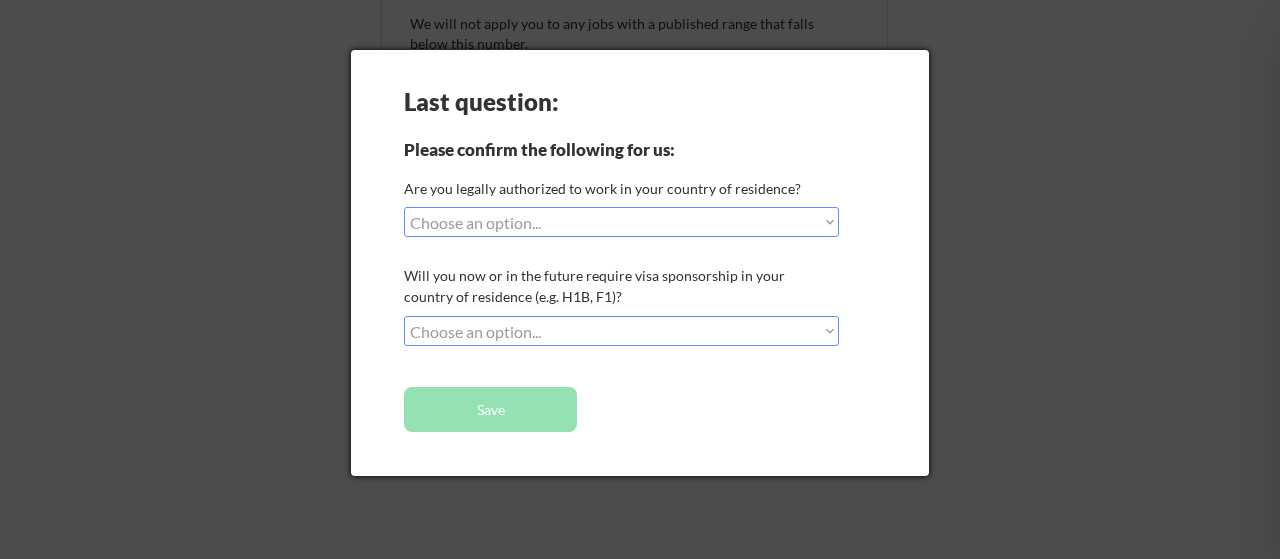 click on "Last question: Please confirm the following for us: Are you legally authorized to work in your country of residence? Choose an option... Yes, I am a US Citizen Yes, I am a Canadian Citizen Yes, I am a US Green Card Holder Yes, I am an Other Permanent Resident Yes, I am here on a visa (H1B, OPT, etc.) No, I am not (yet) authorized Will you now or in the future require visa sponsorship in your country of residence (e.g. H1B, F1)? Choose an option... No, I will not need sponsorship Yes, I will need sponsorship Save" at bounding box center [640, 263] 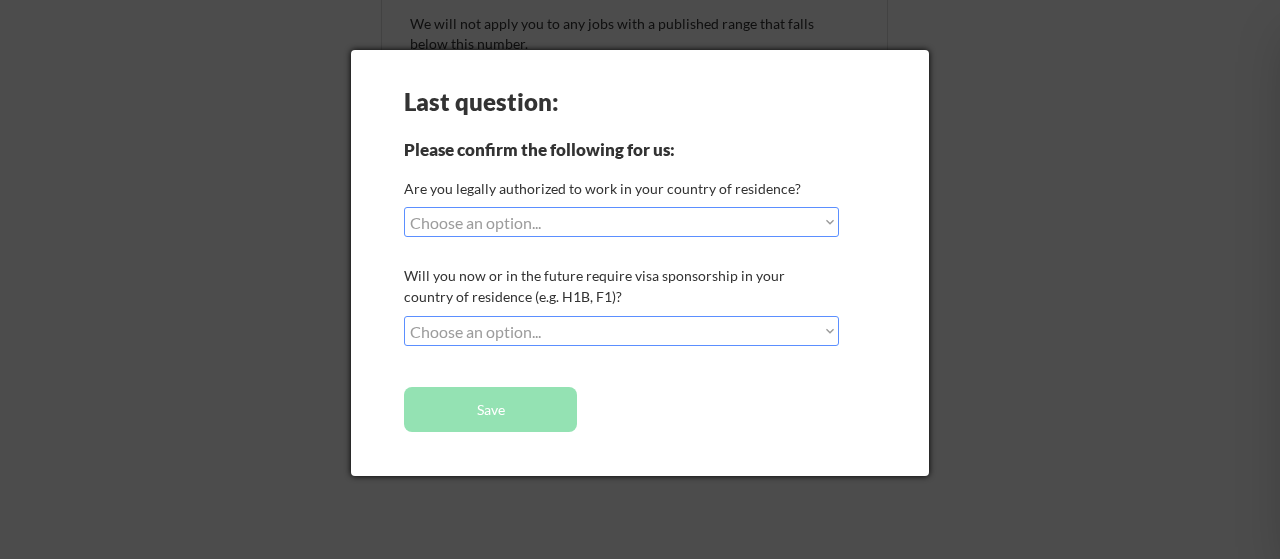 click on "Choose an option... Yes, I am a US Citizen Yes, I am a Canadian Citizen Yes, I am a US Green Card Holder Yes, I am an Other Permanent Resident Yes, I am here on a visa (H1B, OPT, etc.) No, I am not (yet) authorized" at bounding box center (621, 222) 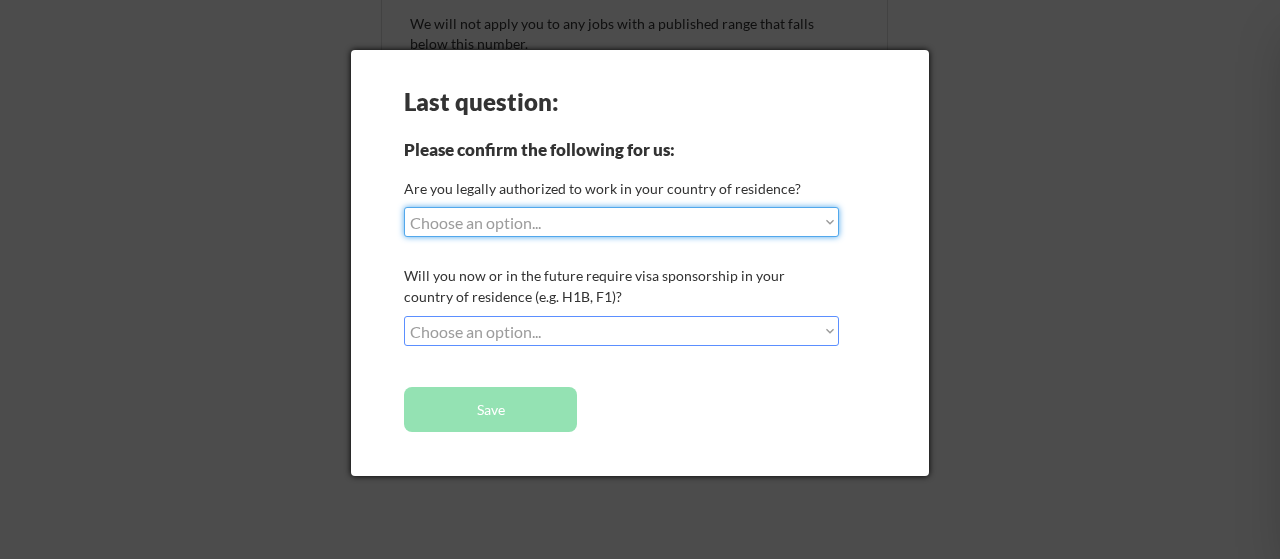 select on ""yes__i_am_a_us_citizen"" 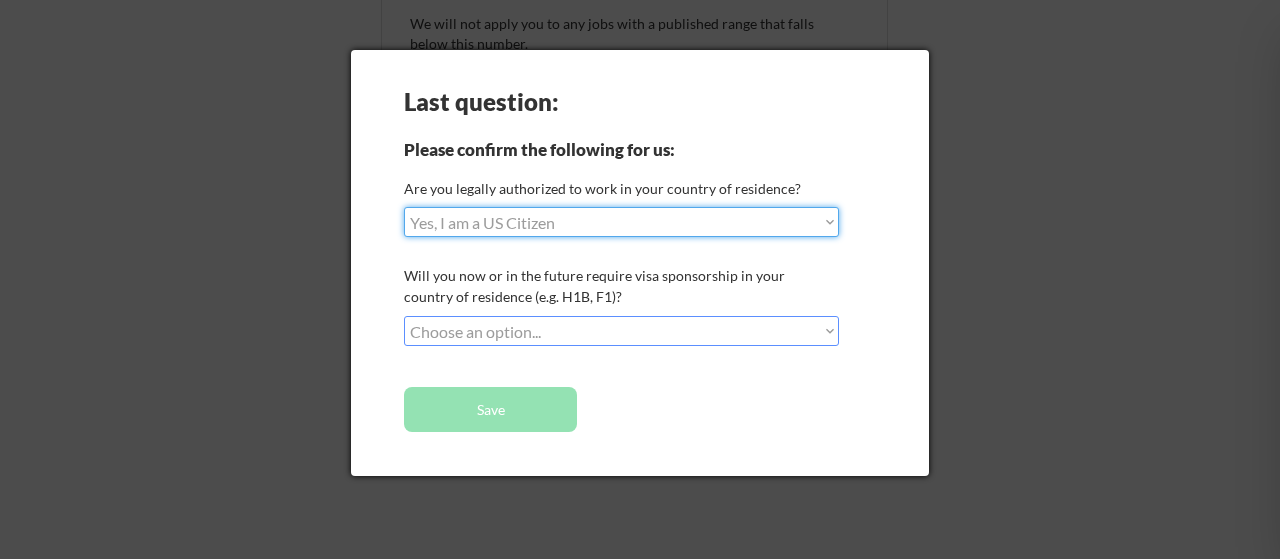 click on "Choose an option... Yes, I am a US Citizen Yes, I am a Canadian Citizen Yes, I am a US Green Card Holder Yes, I am an Other Permanent Resident Yes, I am here on a visa (H1B, OPT, etc.) No, I am not (yet) authorized" at bounding box center (621, 222) 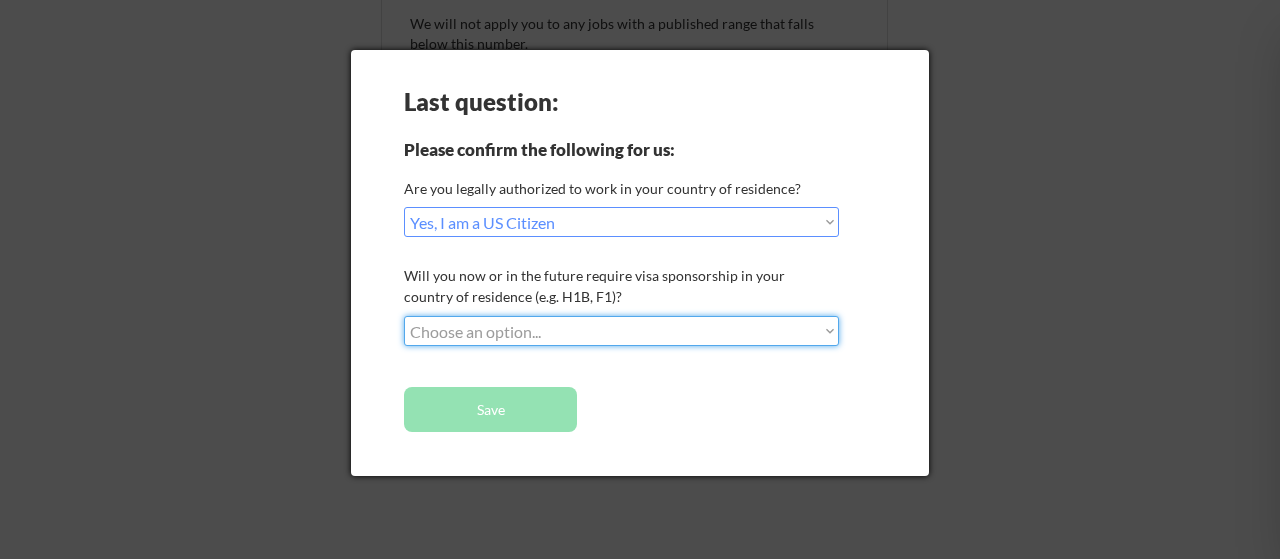 click on "Choose an option... No, I will not need sponsorship Yes, I will need sponsorship" at bounding box center [621, 331] 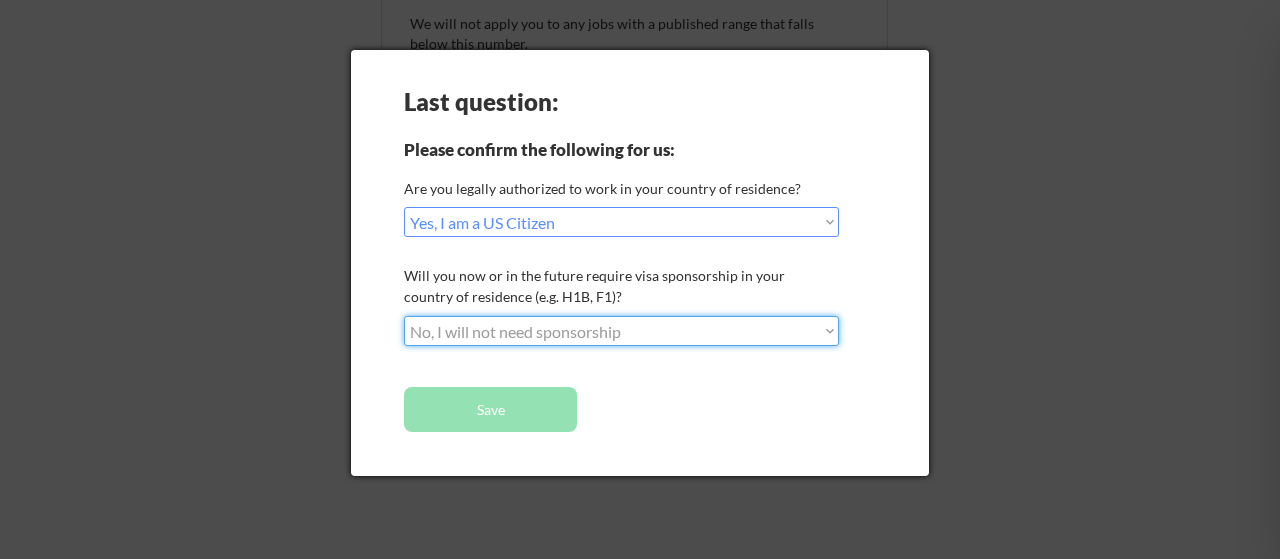click on "Choose an option... No, I will not need sponsorship Yes, I will need sponsorship" at bounding box center [621, 331] 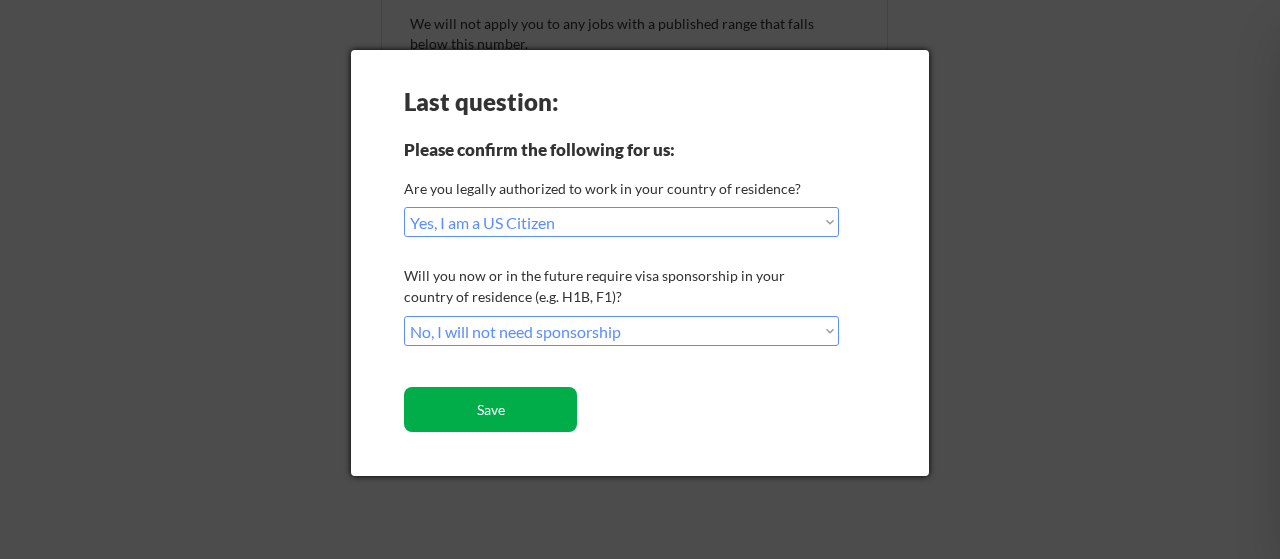 click on "Save" at bounding box center (490, 409) 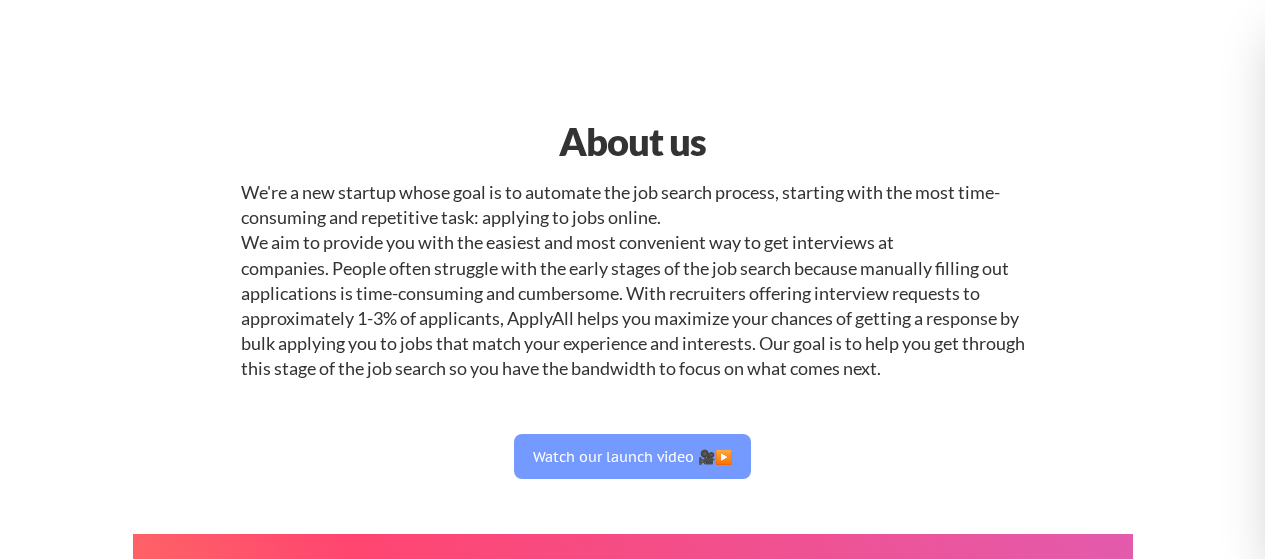 select on ""product"" 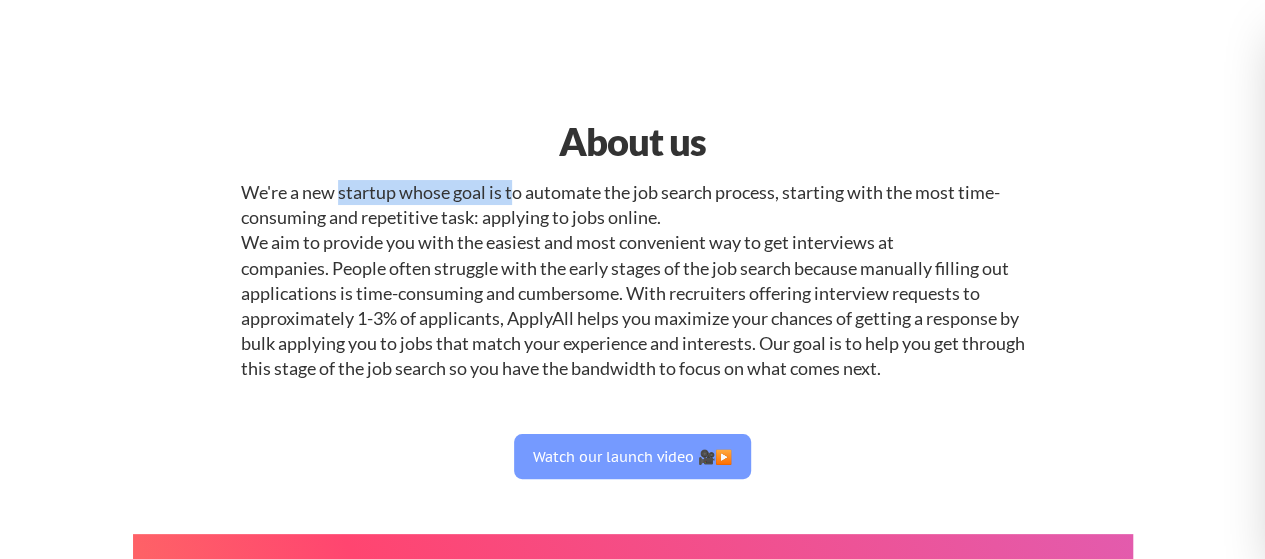 drag, startPoint x: 344, startPoint y: 195, endPoint x: 514, endPoint y: 196, distance: 170.00294 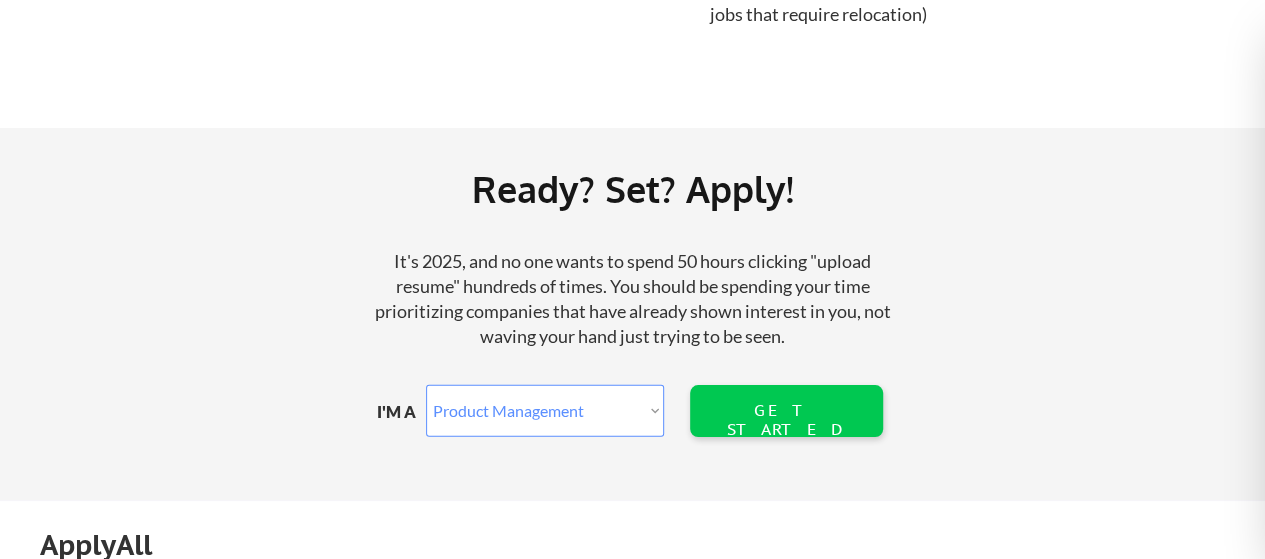 scroll, scrollTop: 2411, scrollLeft: 0, axis: vertical 